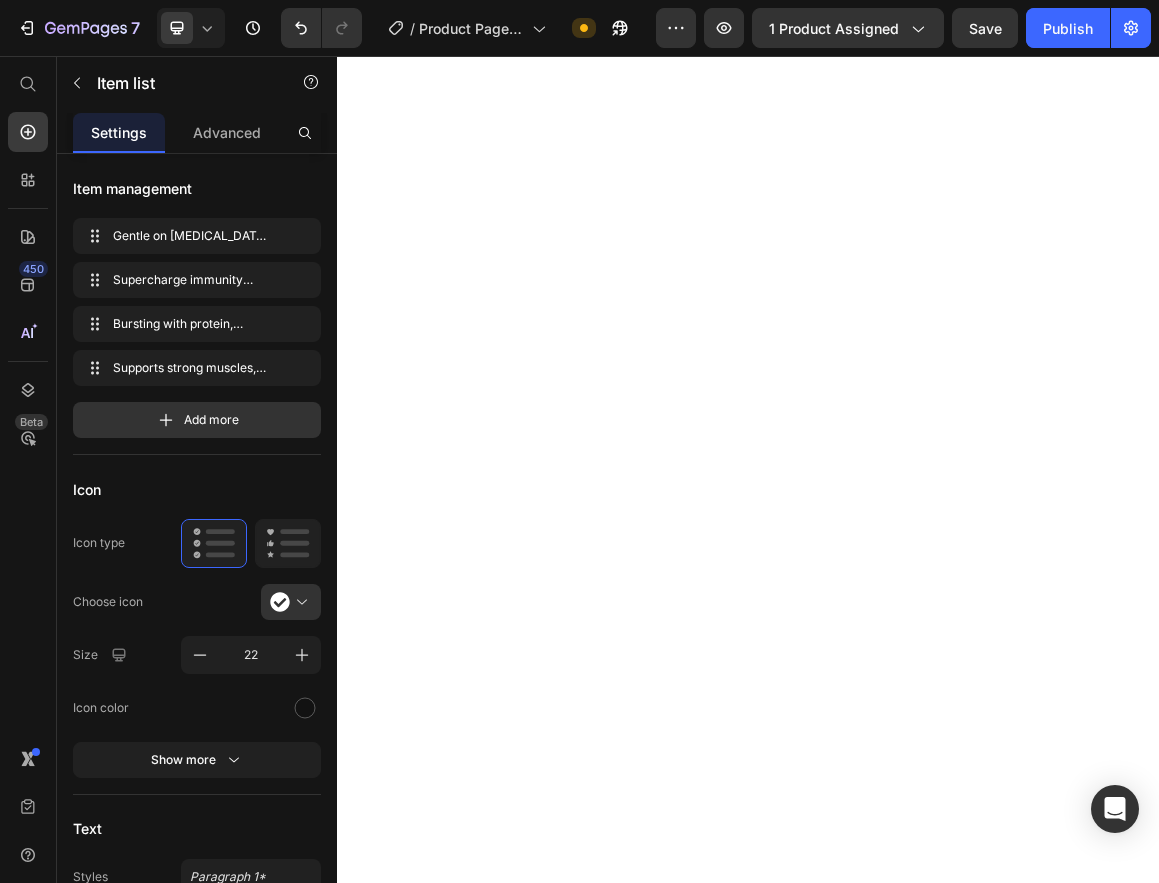 scroll, scrollTop: 0, scrollLeft: 0, axis: both 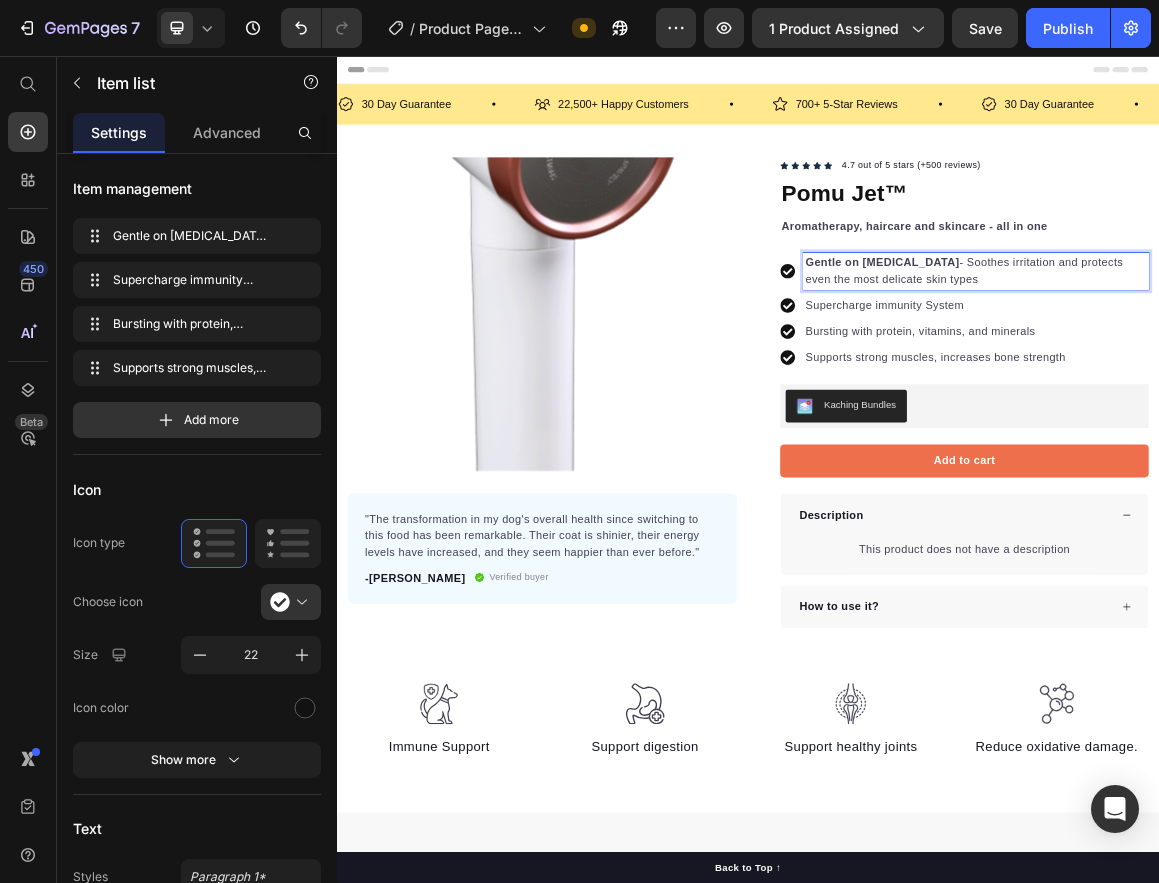 click on "Gentle on [MEDICAL_DATA]  - Soothes irritation and protects even the most delicate skin types" at bounding box center [1270, 370] 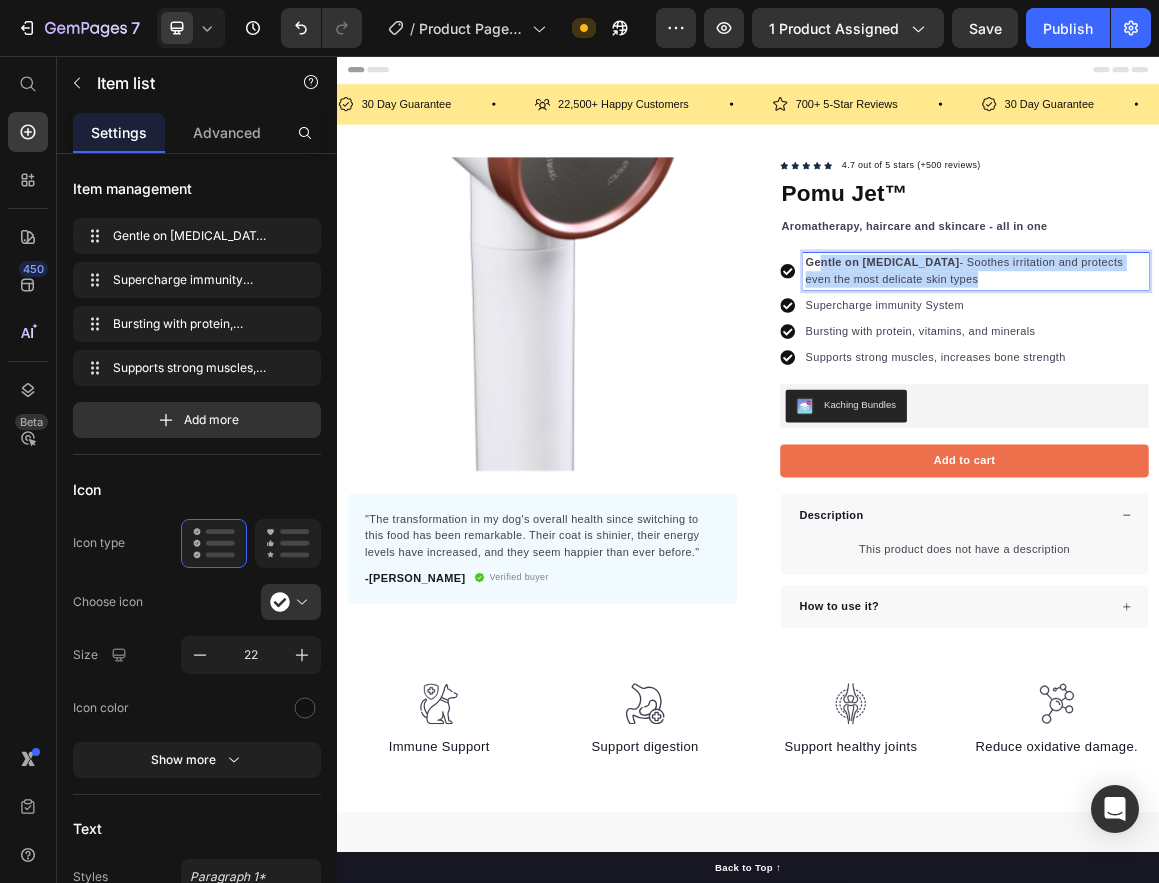 drag, startPoint x: 1233, startPoint y: 378, endPoint x: 1034, endPoint y: 355, distance: 200.32474 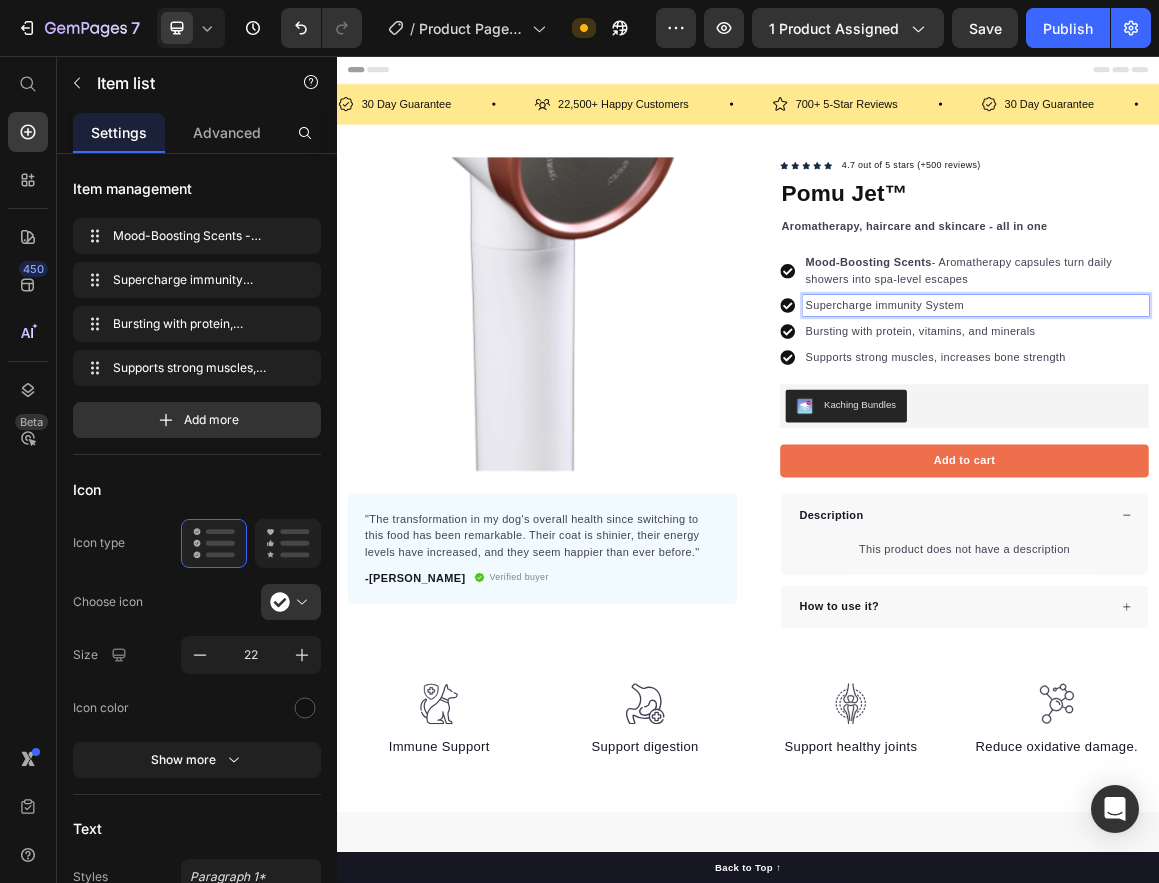 click on "Supercharge immunity System" at bounding box center [1270, 420] 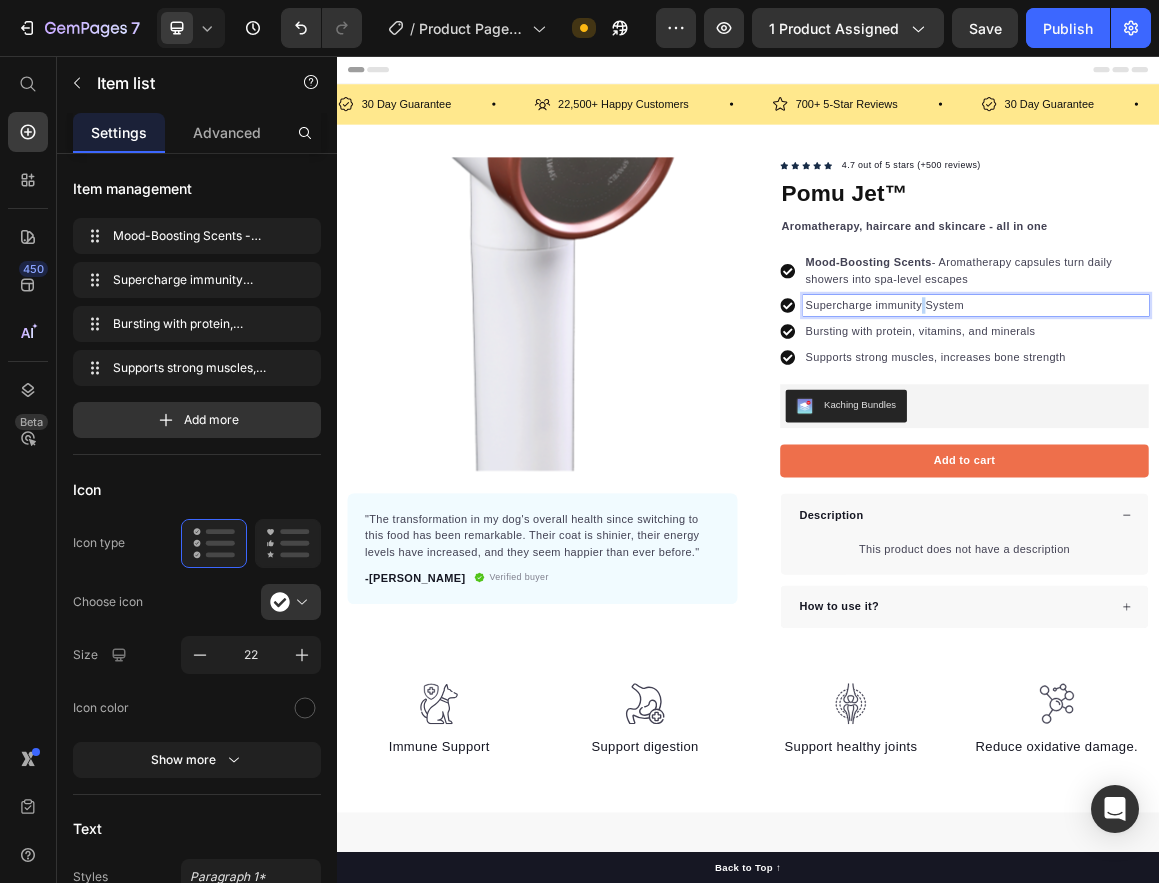 click on "Supercharge immunity System" at bounding box center (1270, 420) 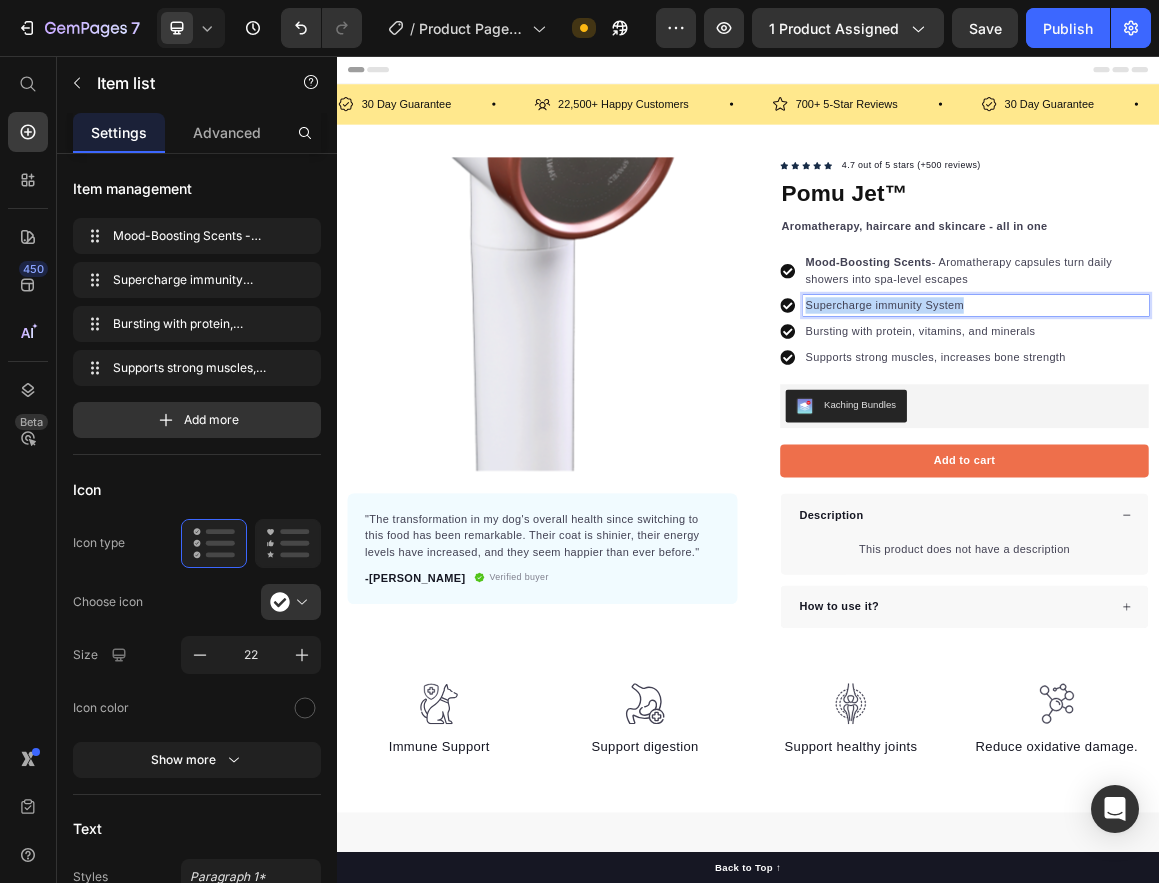 drag, startPoint x: 1250, startPoint y: 418, endPoint x: 1007, endPoint y: 422, distance: 243.03291 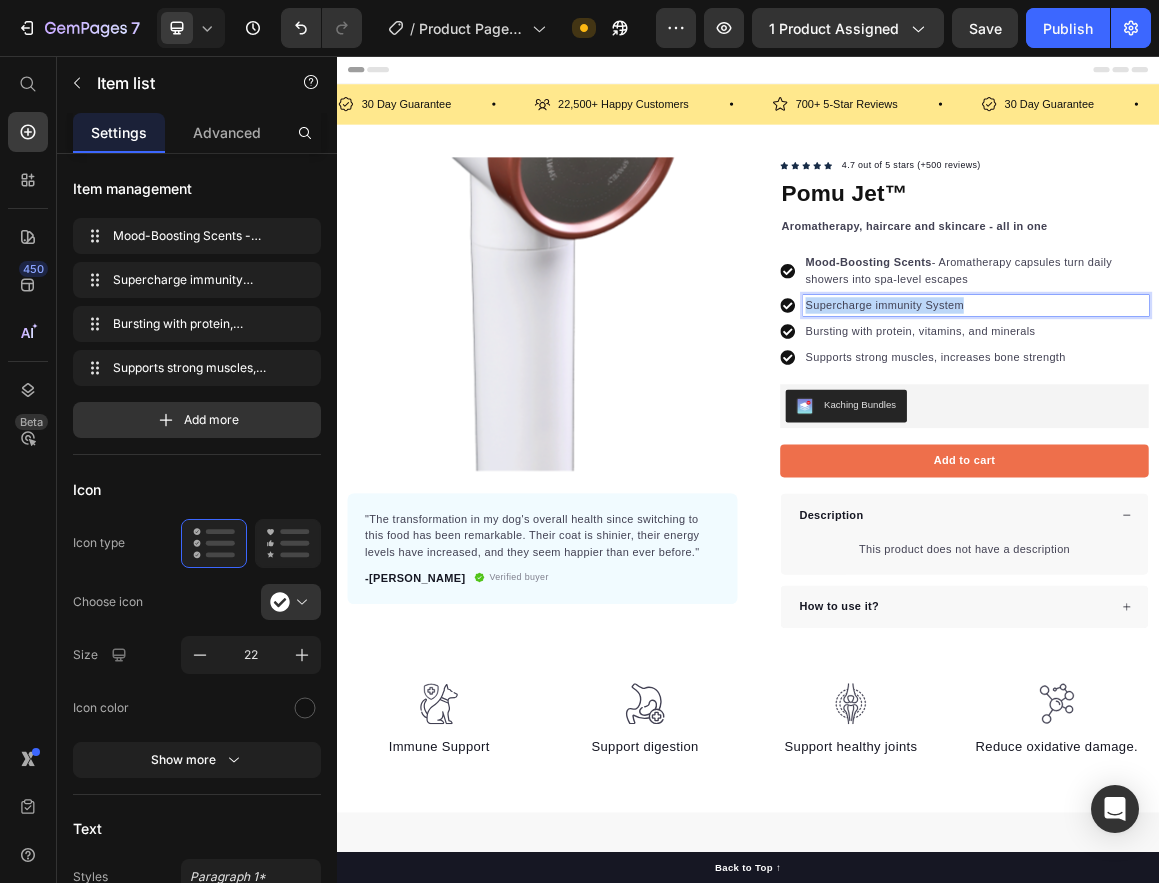 click on "Supercharge immunity System" at bounding box center (1270, 420) 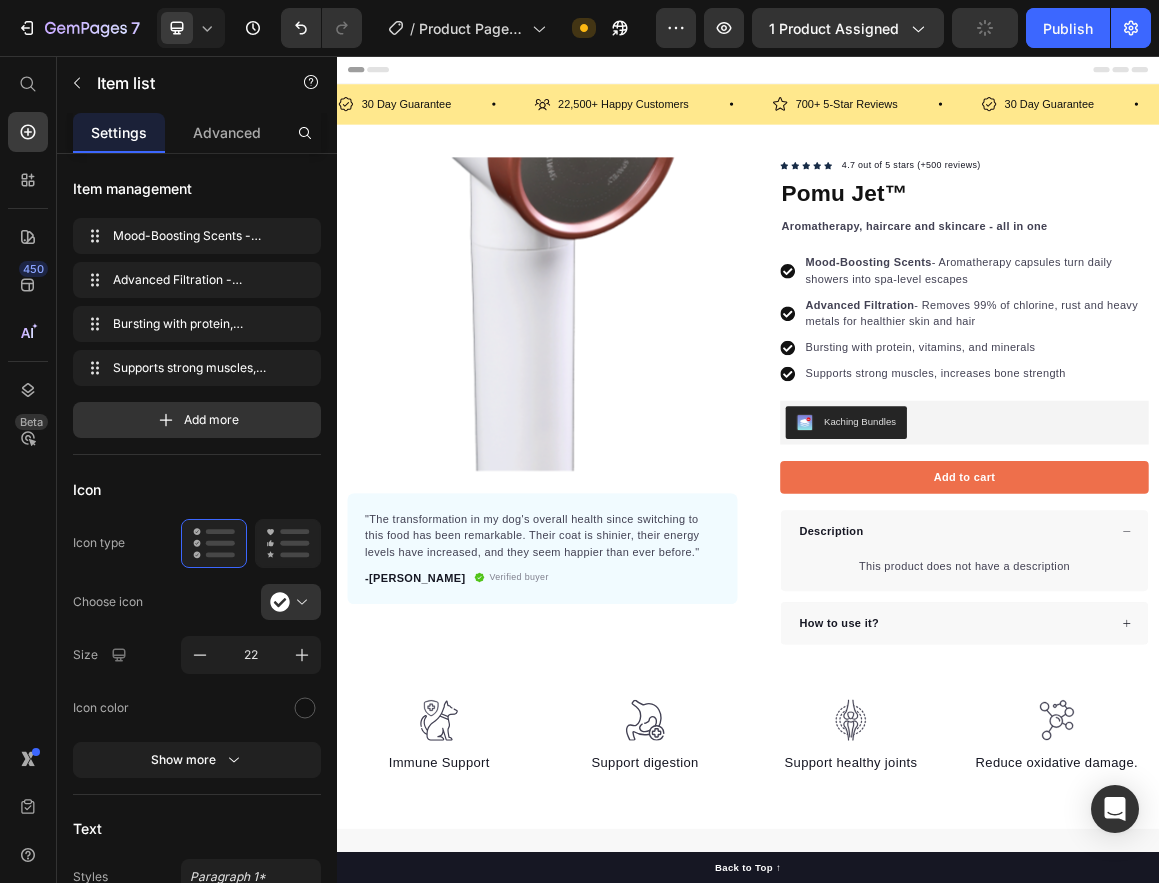click on "Bursting with protein, vitamins, and minerals" at bounding box center [1270, 482] 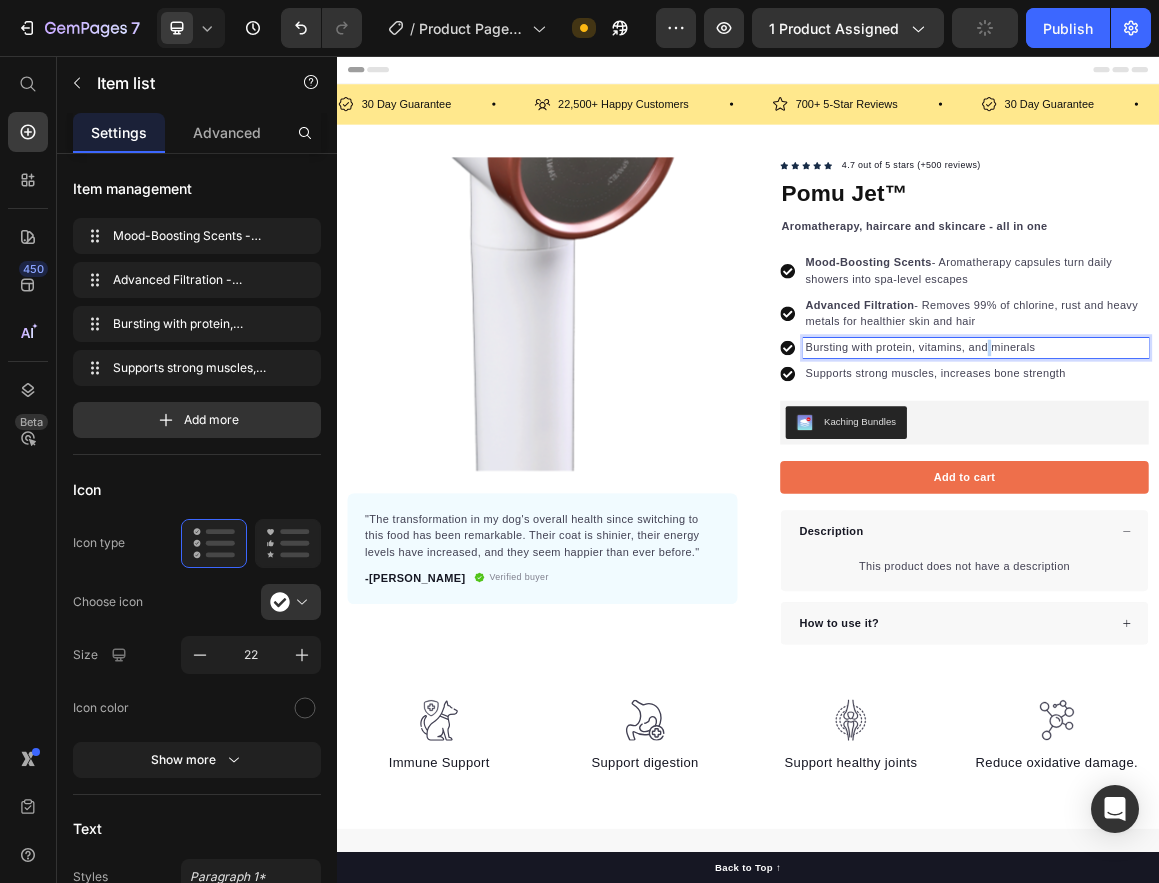 click on "Bursting with protein, vitamins, and minerals" at bounding box center (1270, 482) 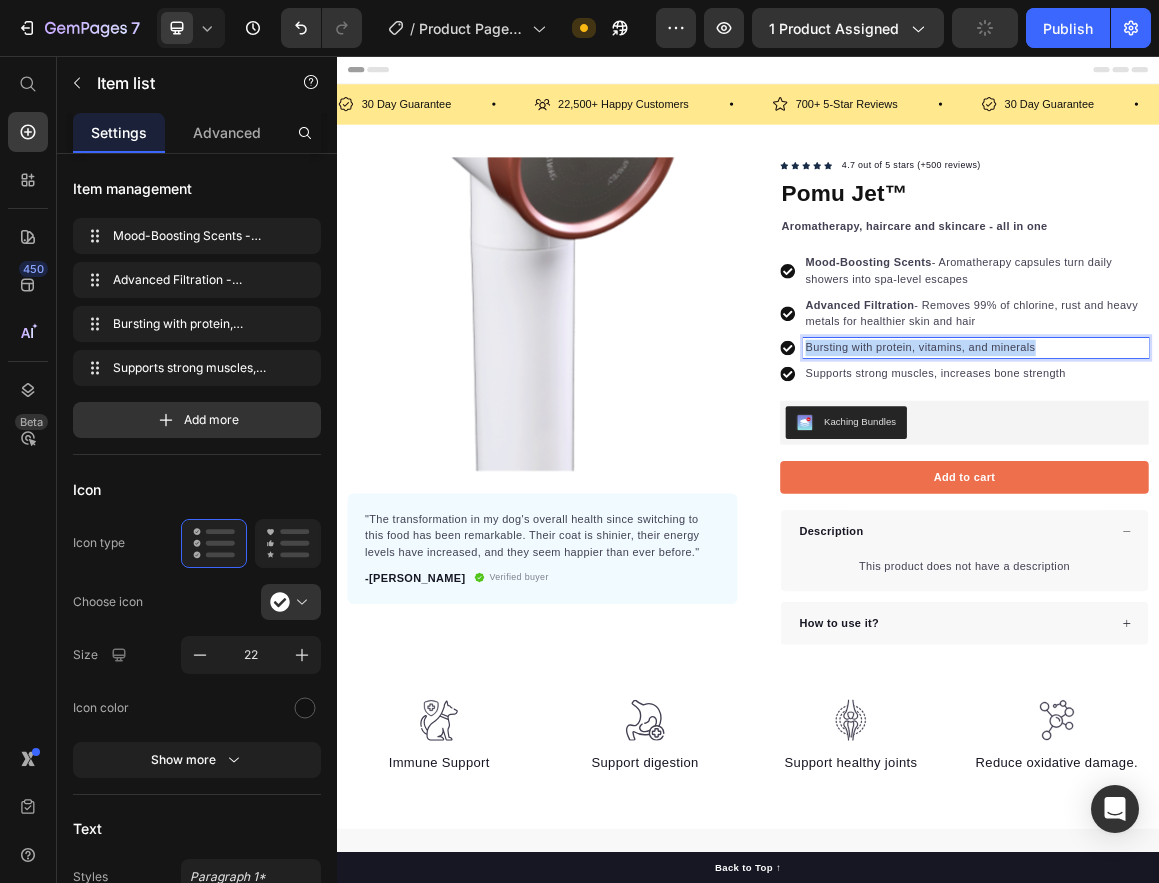click on "Bursting with protein, vitamins, and minerals" at bounding box center (1270, 482) 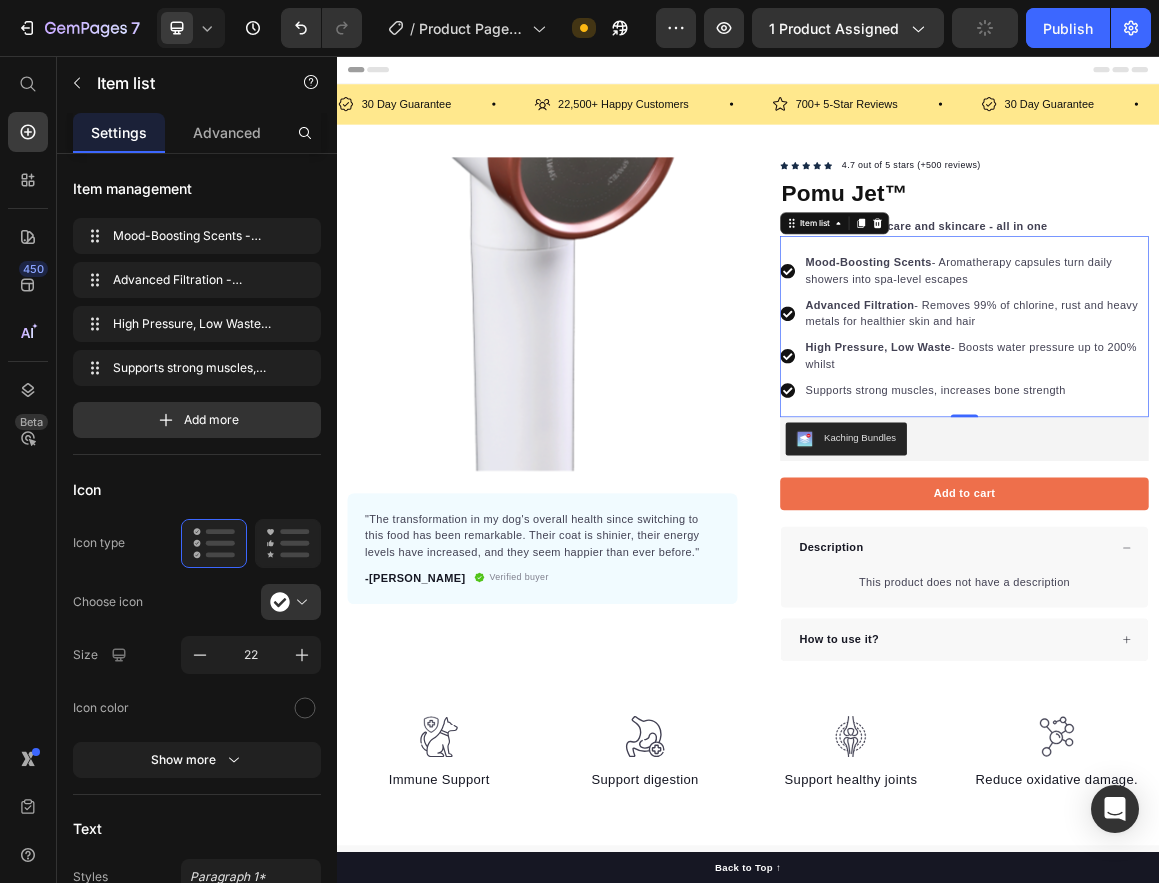 click on "High Pressure, Low Waste  ⁠⁠⁠⁠⁠⁠⁠- Boosts water pressure up to 200% whilst" at bounding box center (1270, 494) 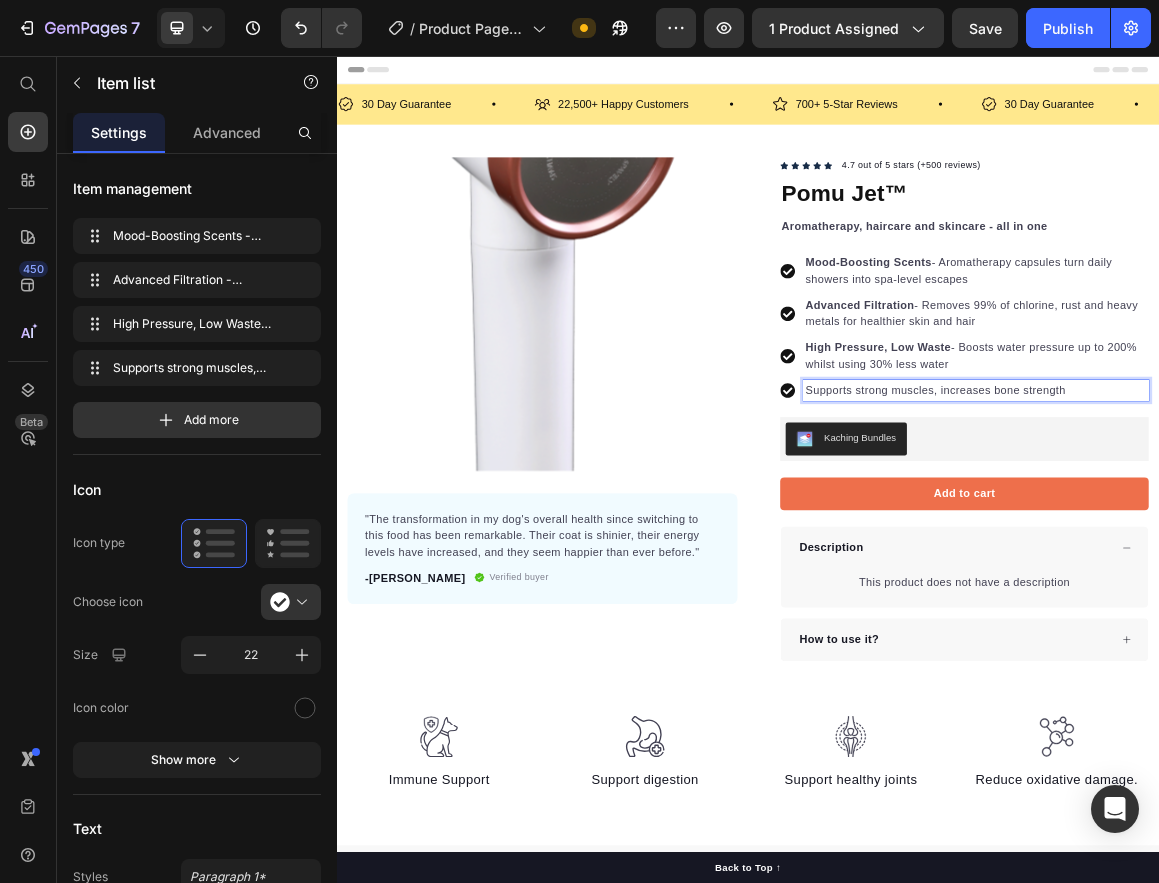 click on "Supports strong muscles, increases bone strength" at bounding box center (1270, 544) 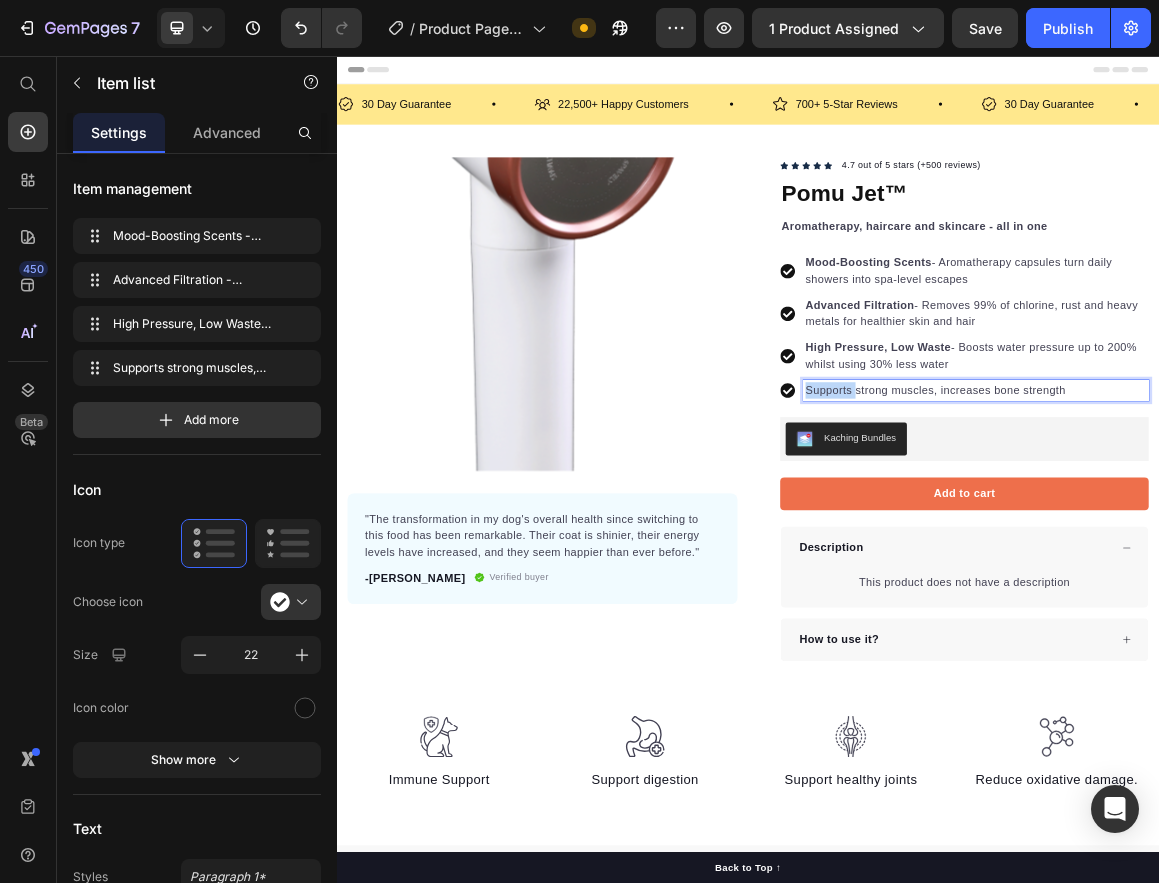 click on "Supports strong muscles, increases bone strength" at bounding box center [1270, 544] 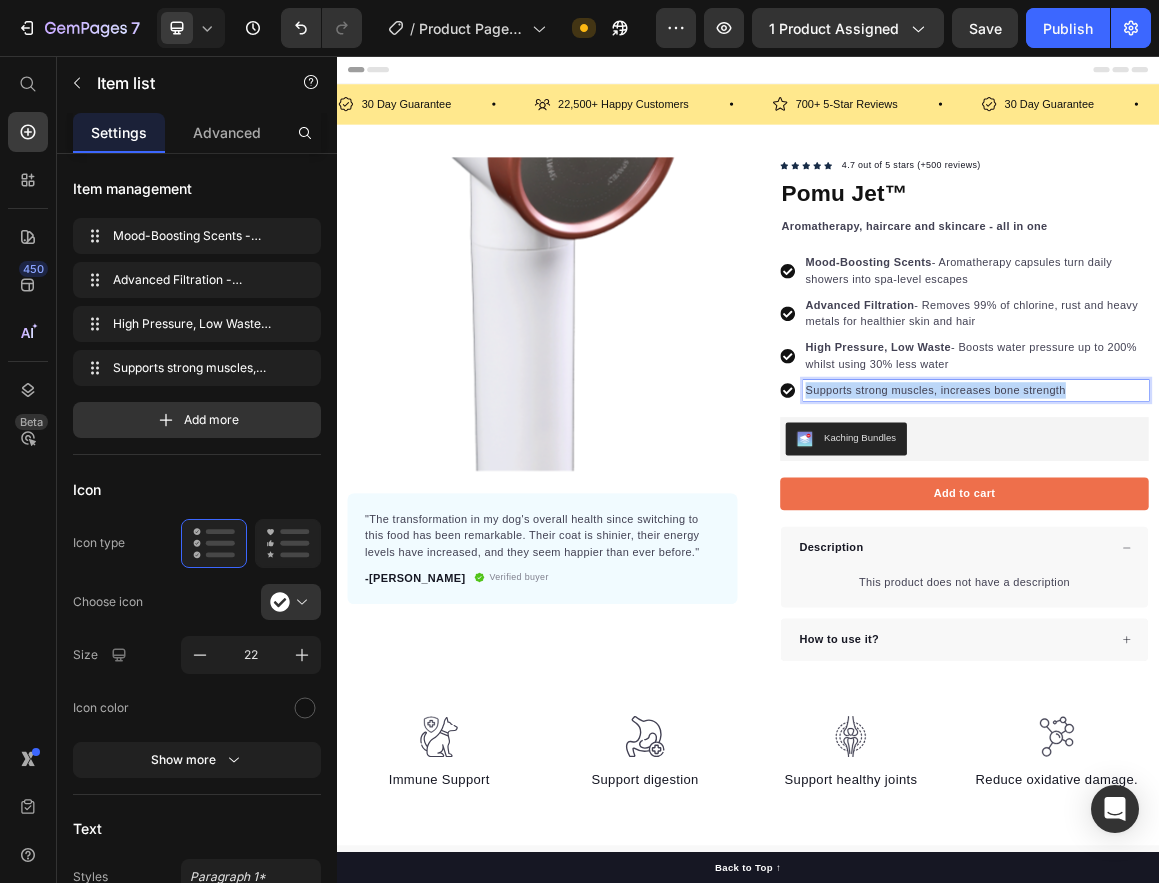 click on "Supports strong muscles, increases bone strength" at bounding box center (1270, 544) 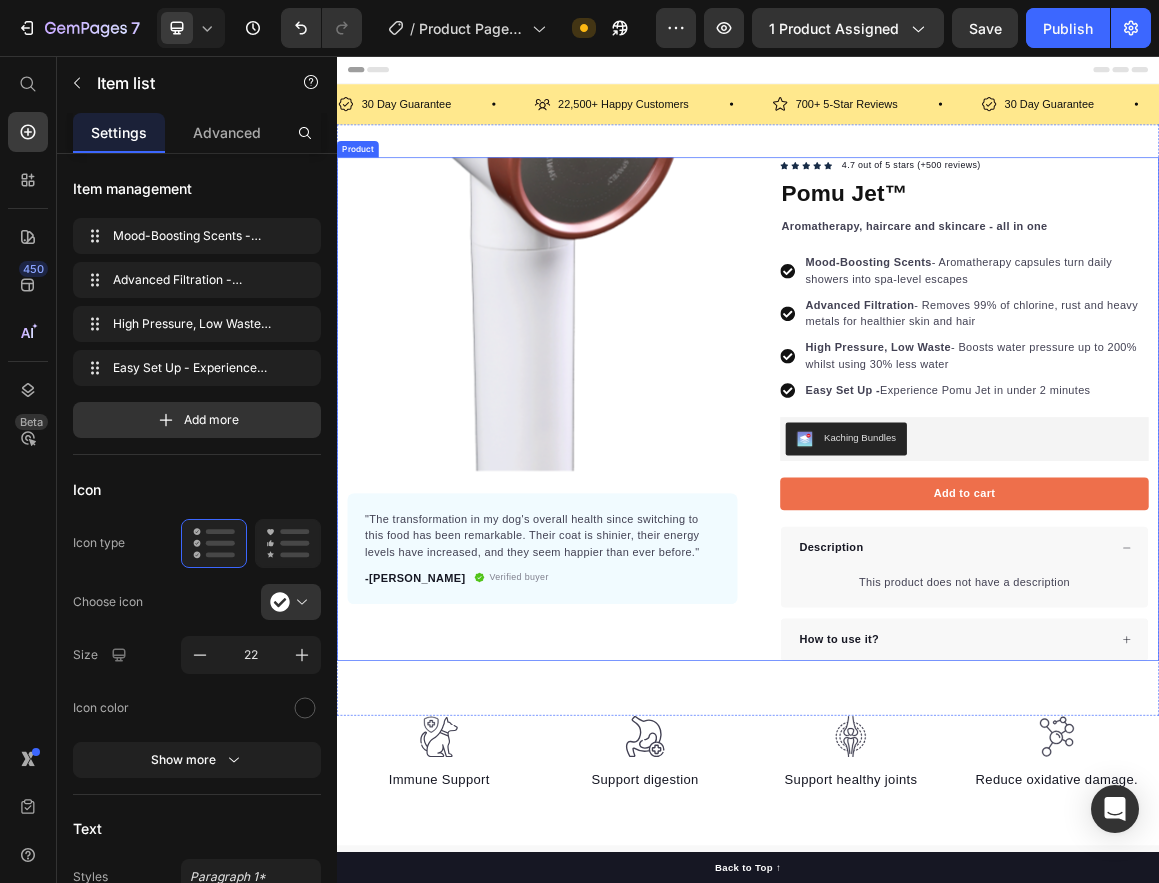 click on "Product Images "The transformation in my dog's overall health since switching to this food has been remarkable. Their coat is shinier, their energy levels have increased, and they seem happier than ever before." Text block -Daisy Text block
Verified buyer Item list Row Row "My dog absolutely loves this food! It's clear that the taste and quality are top-notch."  -Daisy Text block Row Row" at bounding box center (637, 571) 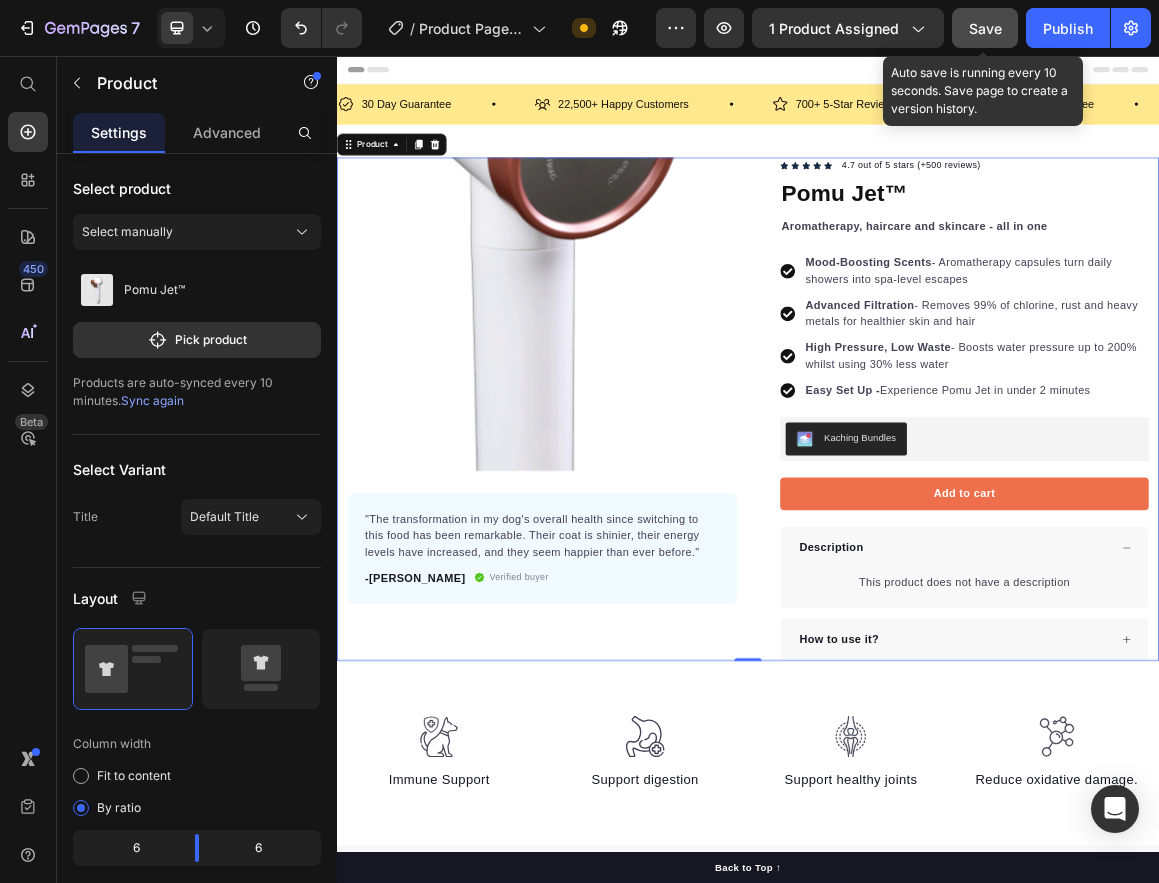 click on "Save" at bounding box center [985, 28] 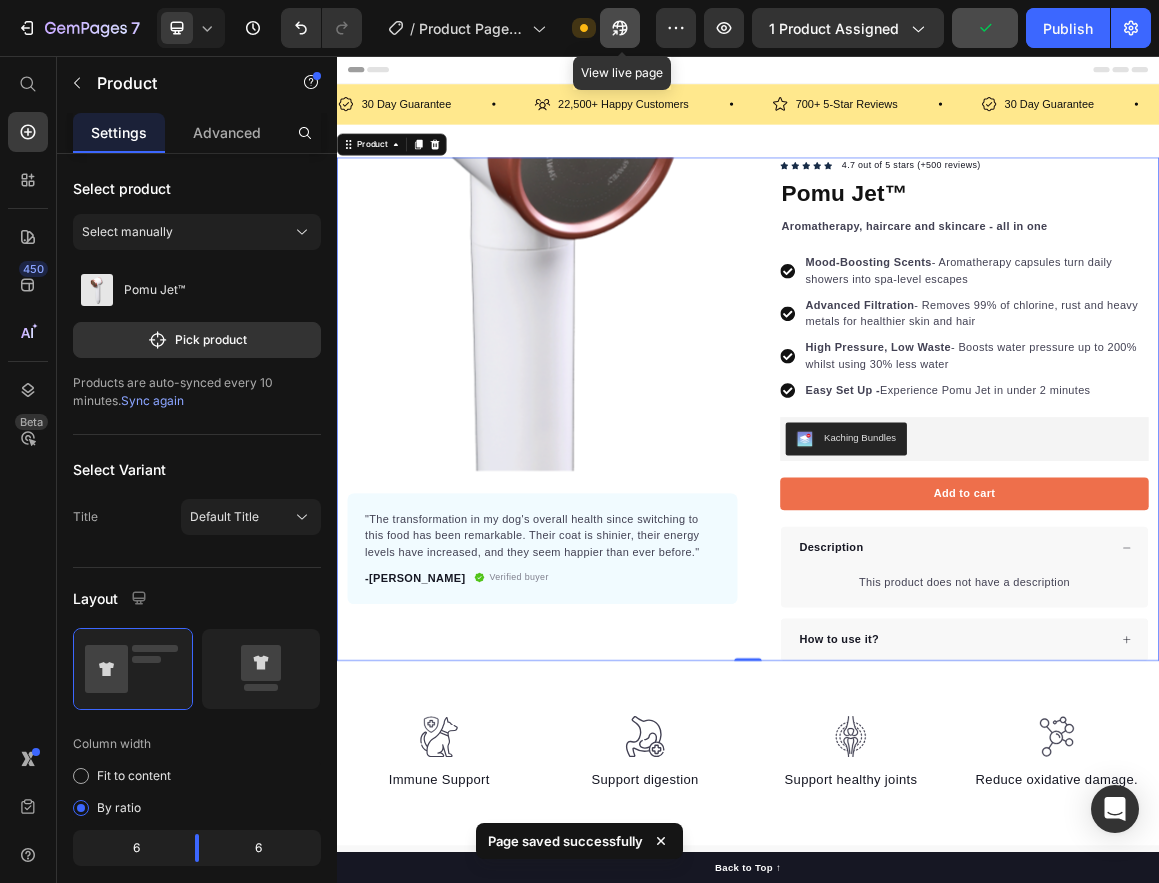 click 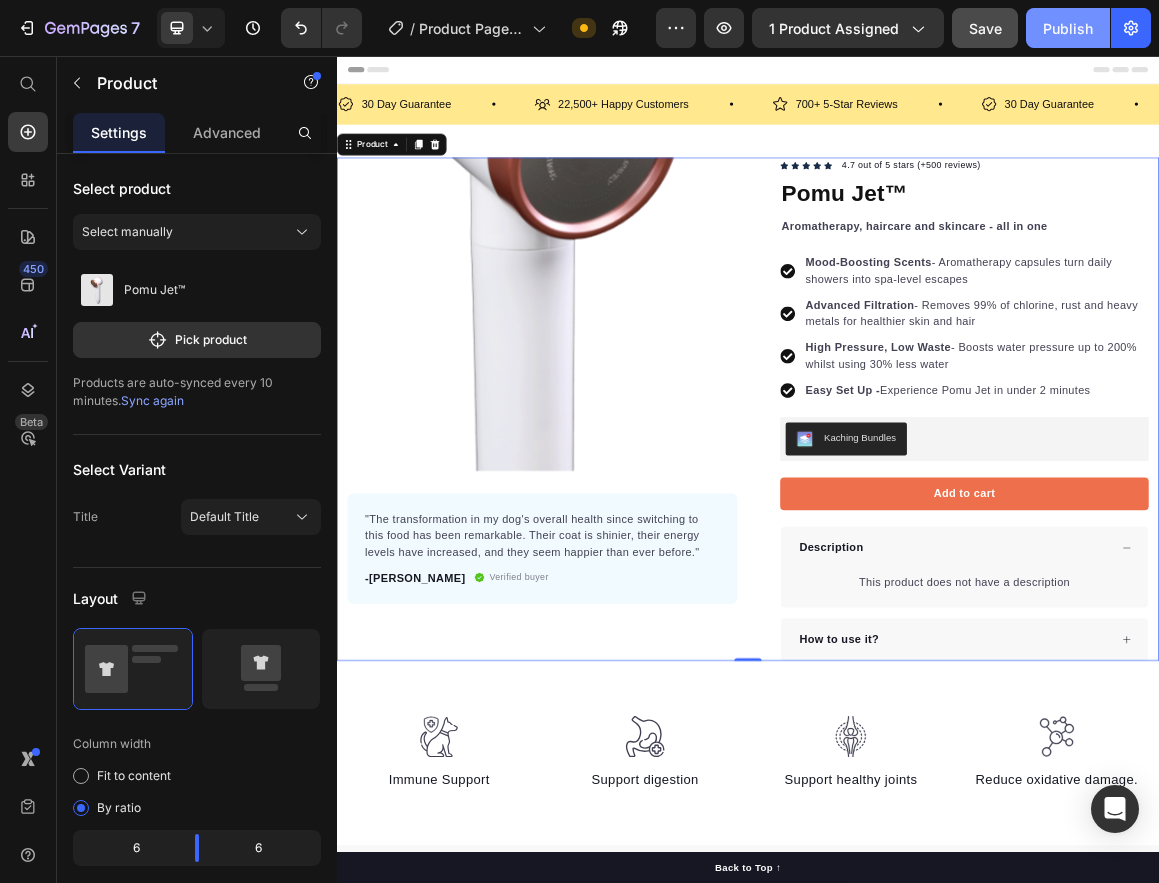click on "Publish" 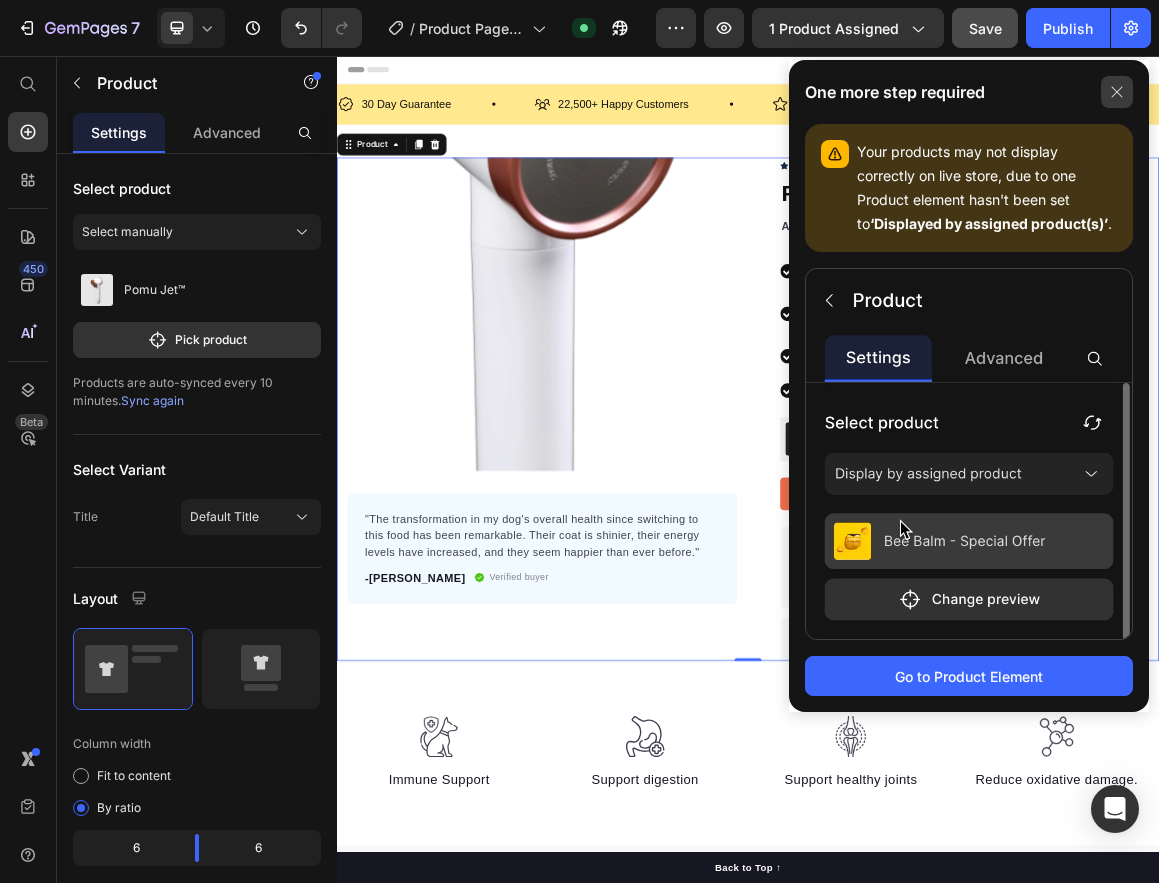 click 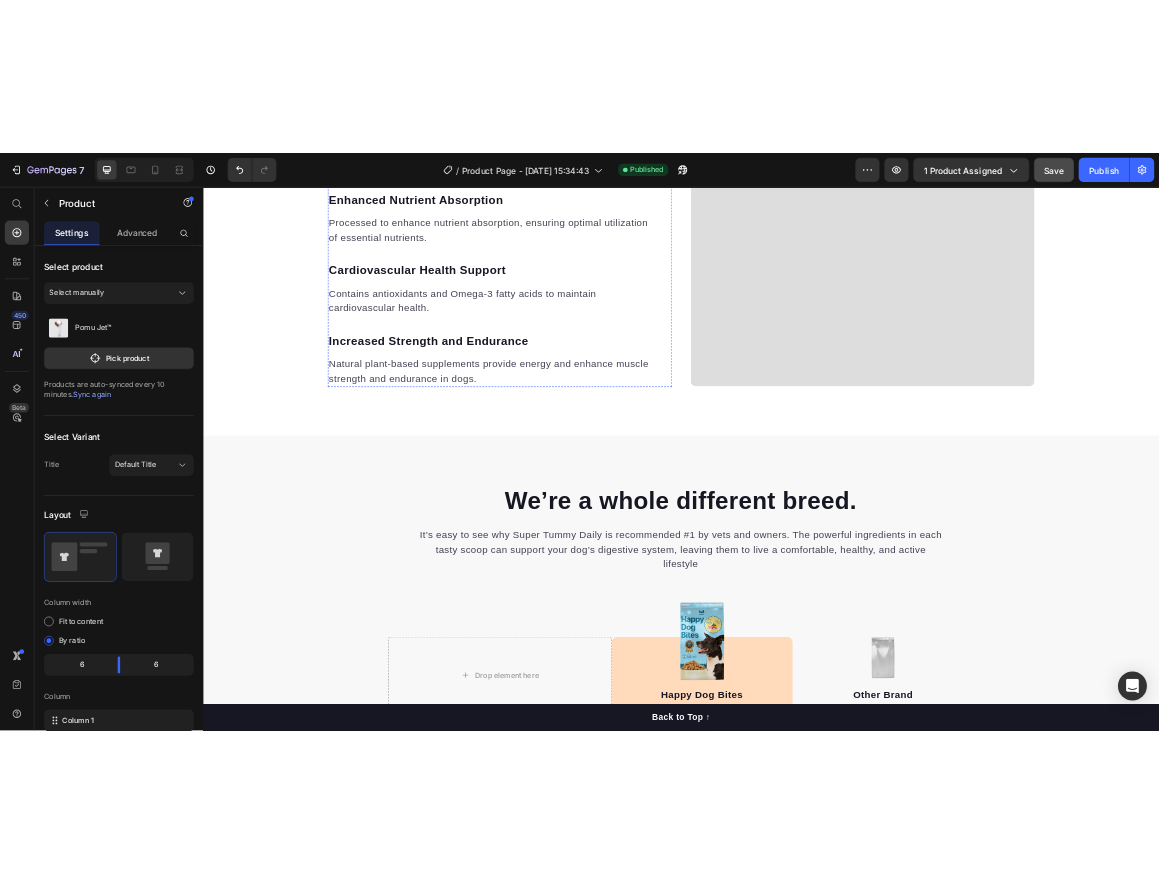 scroll, scrollTop: 1904, scrollLeft: 0, axis: vertical 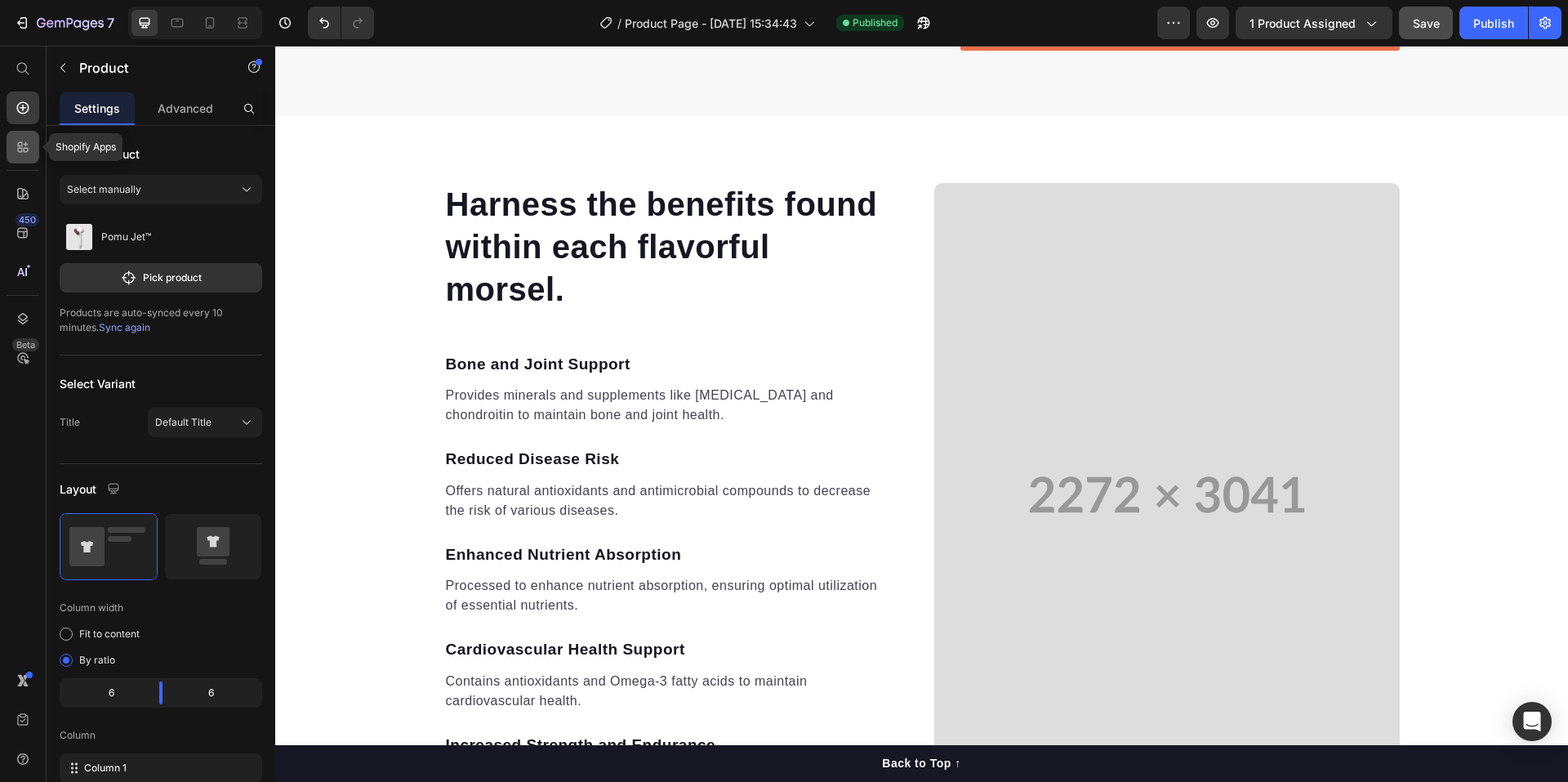click 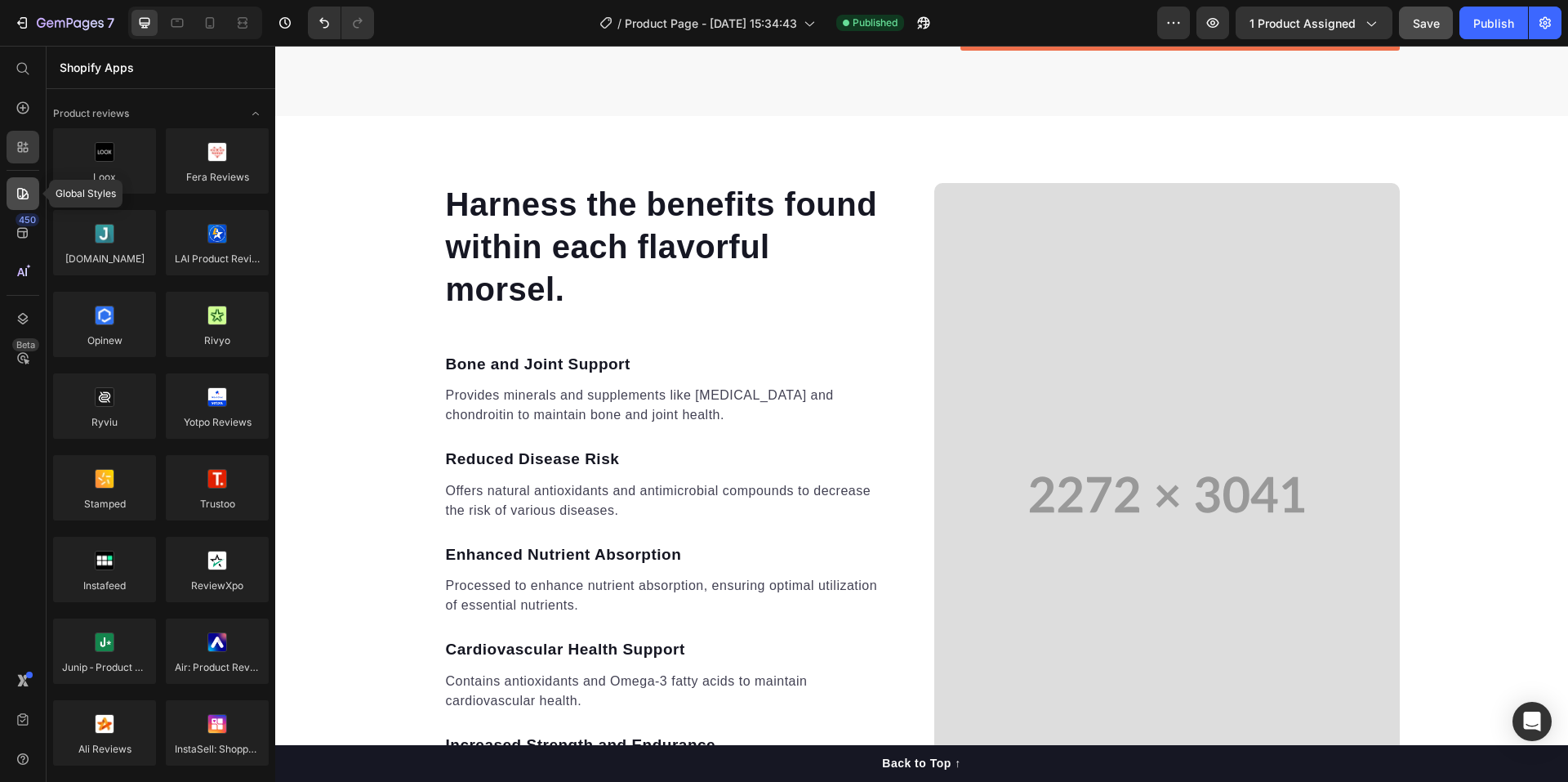 click 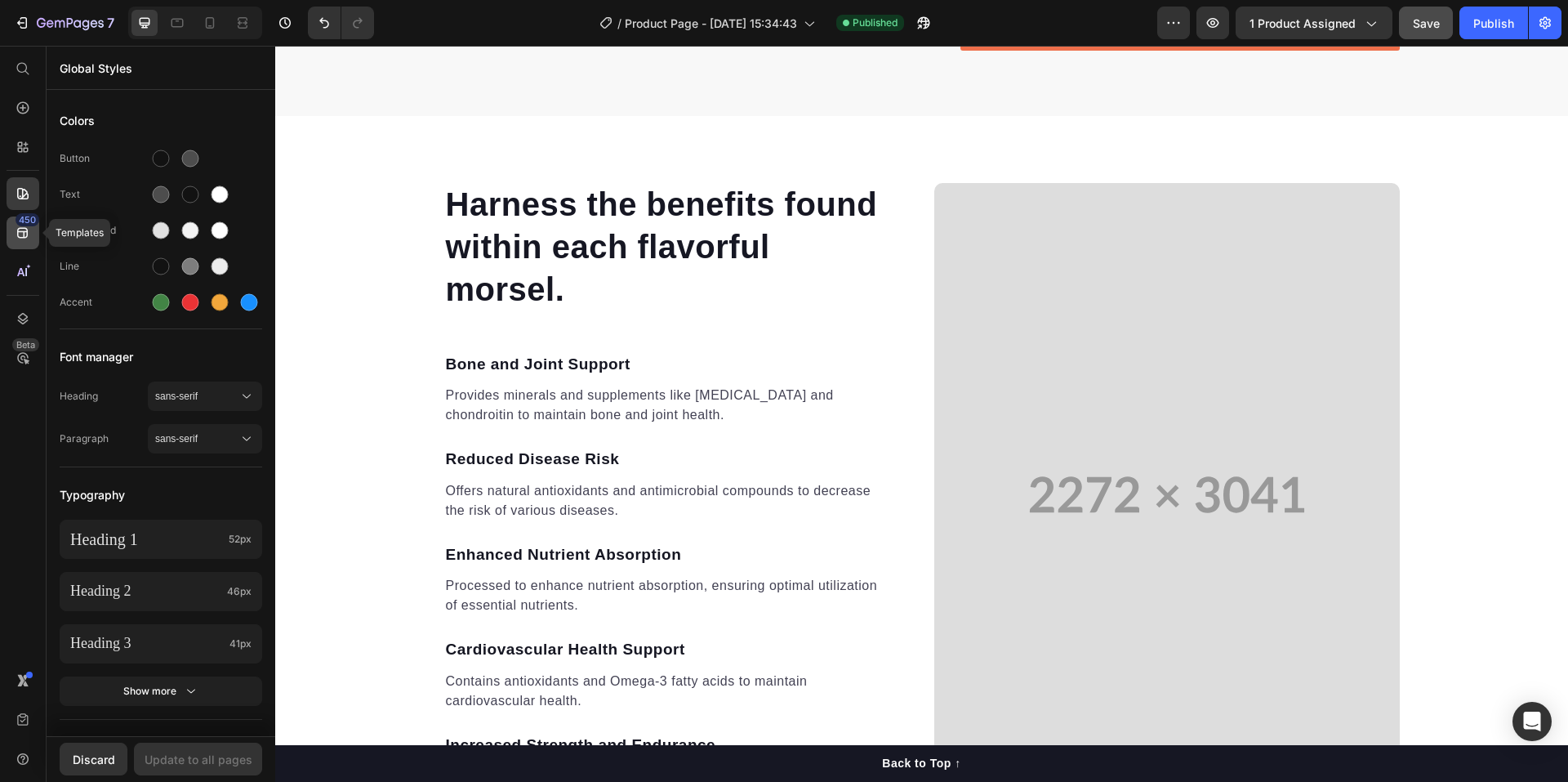 click on "450" 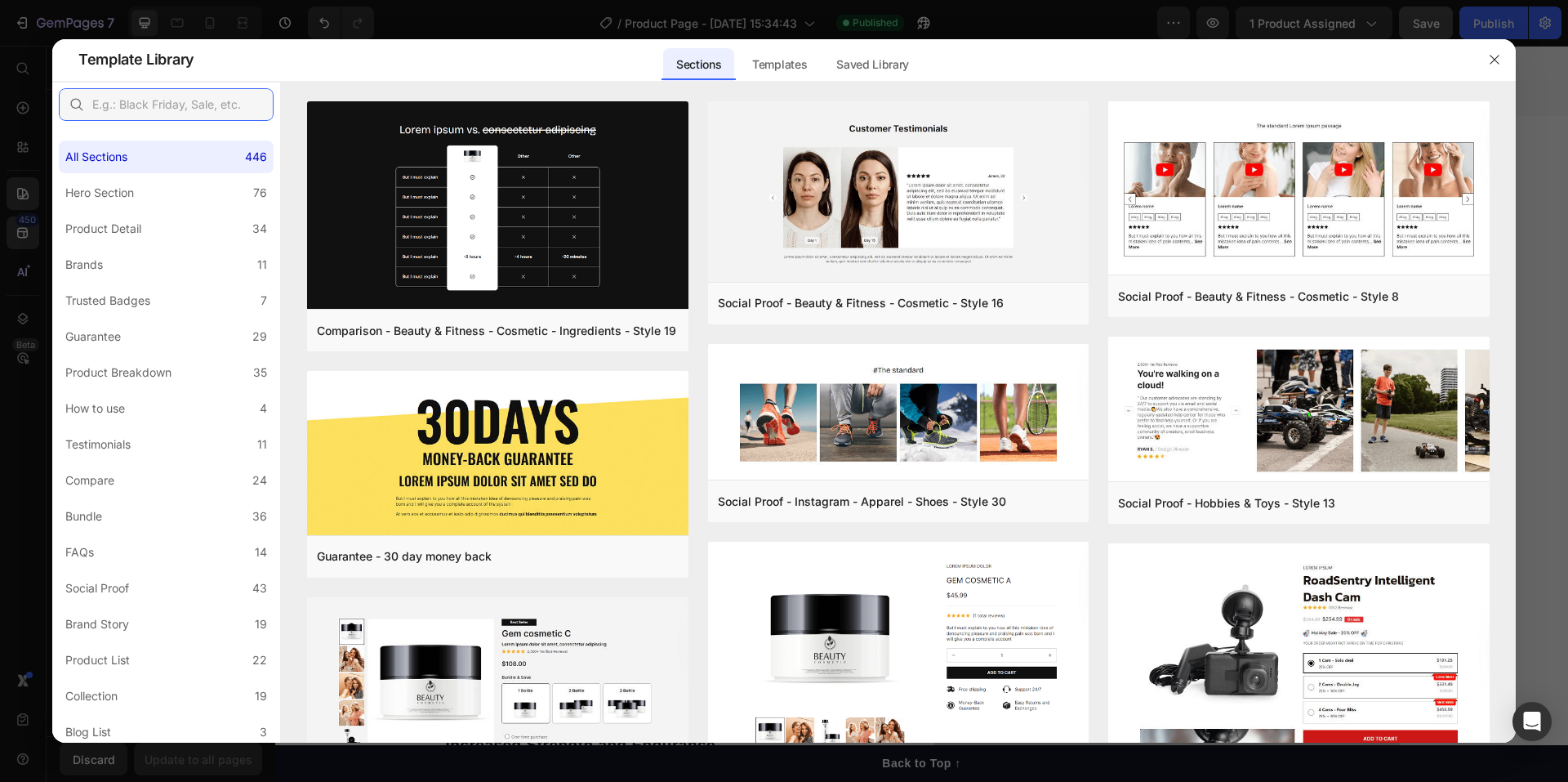 click at bounding box center (166, 105) 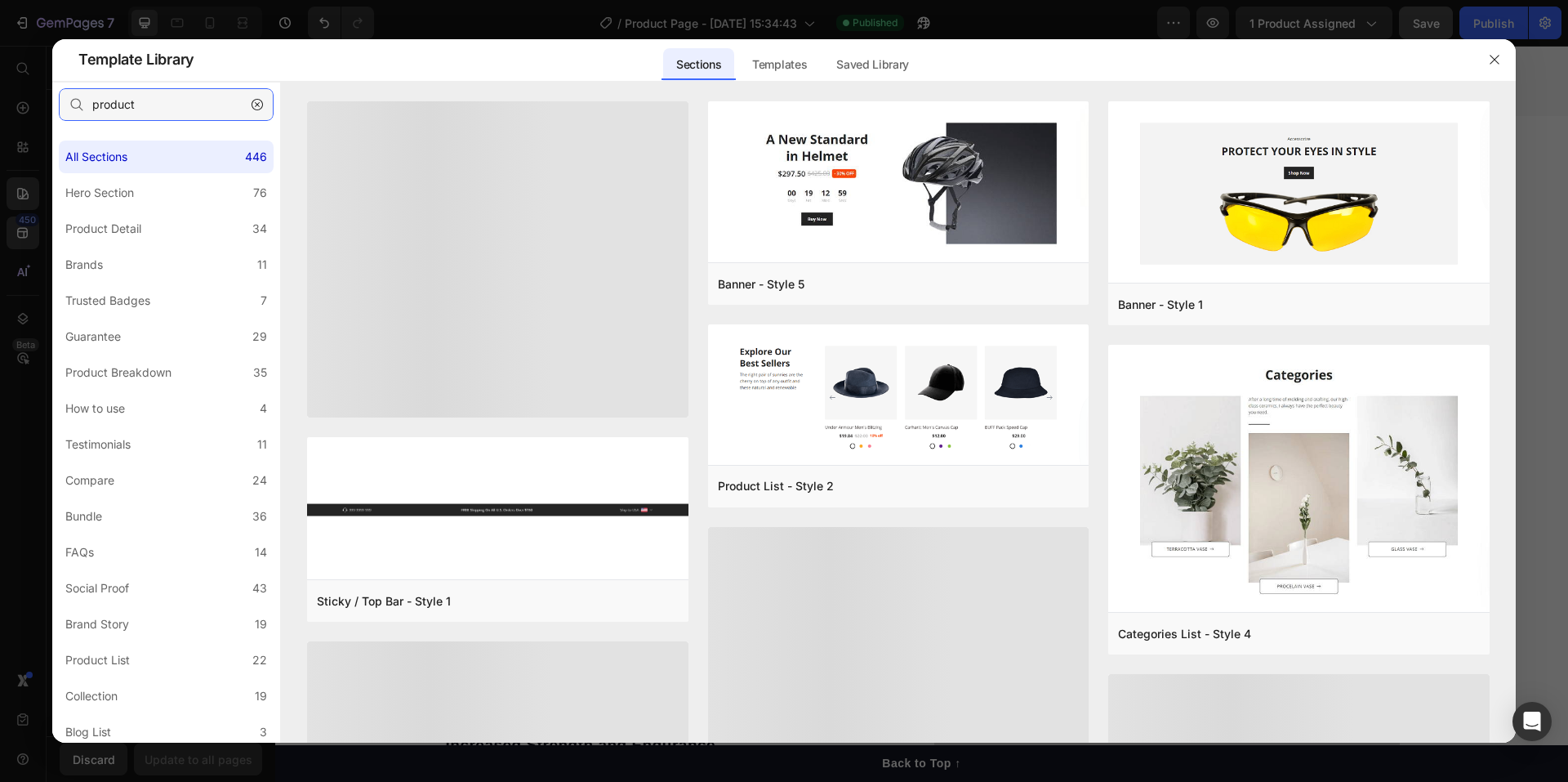 type on "product" 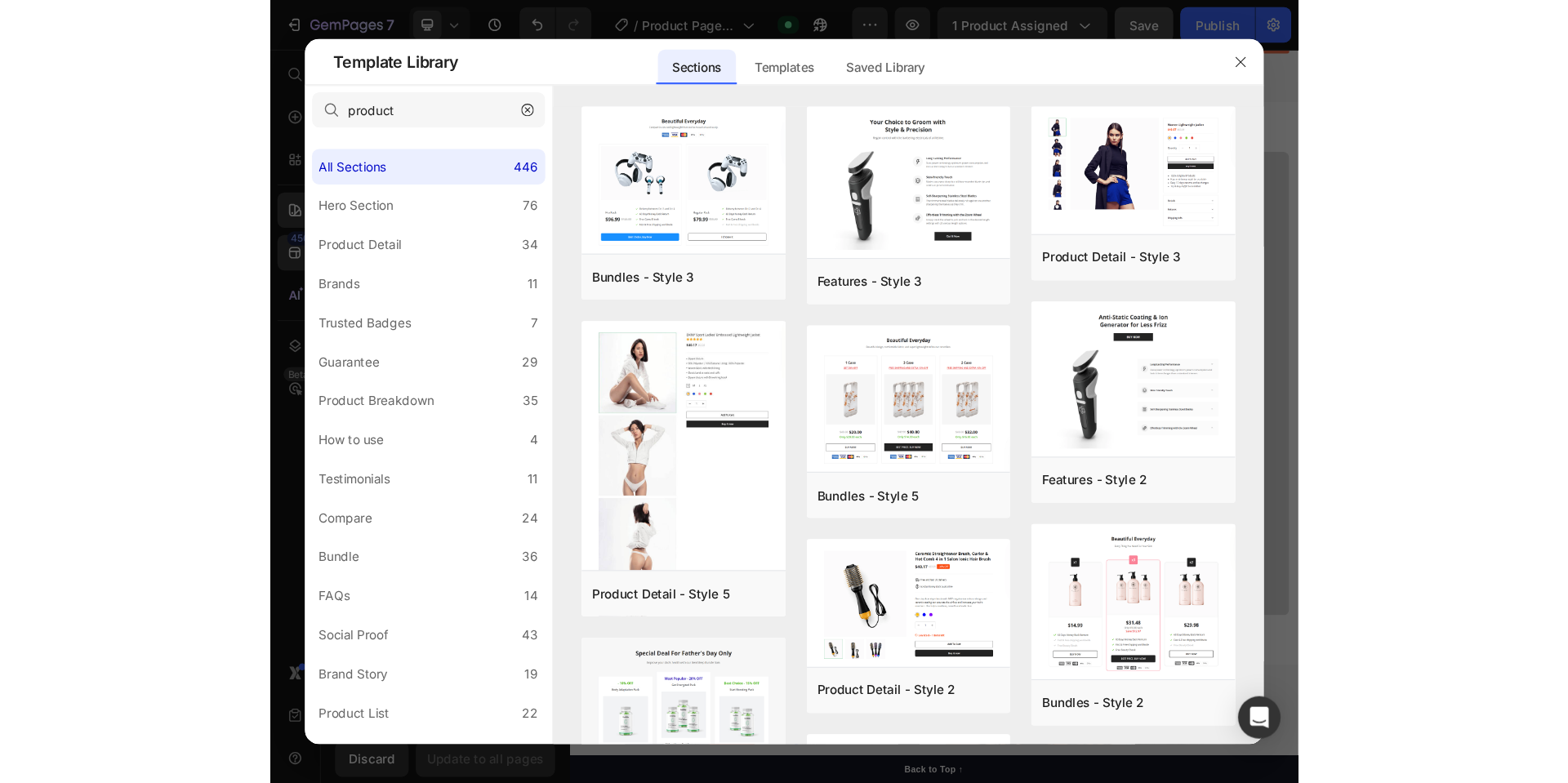scroll, scrollTop: 1574, scrollLeft: 0, axis: vertical 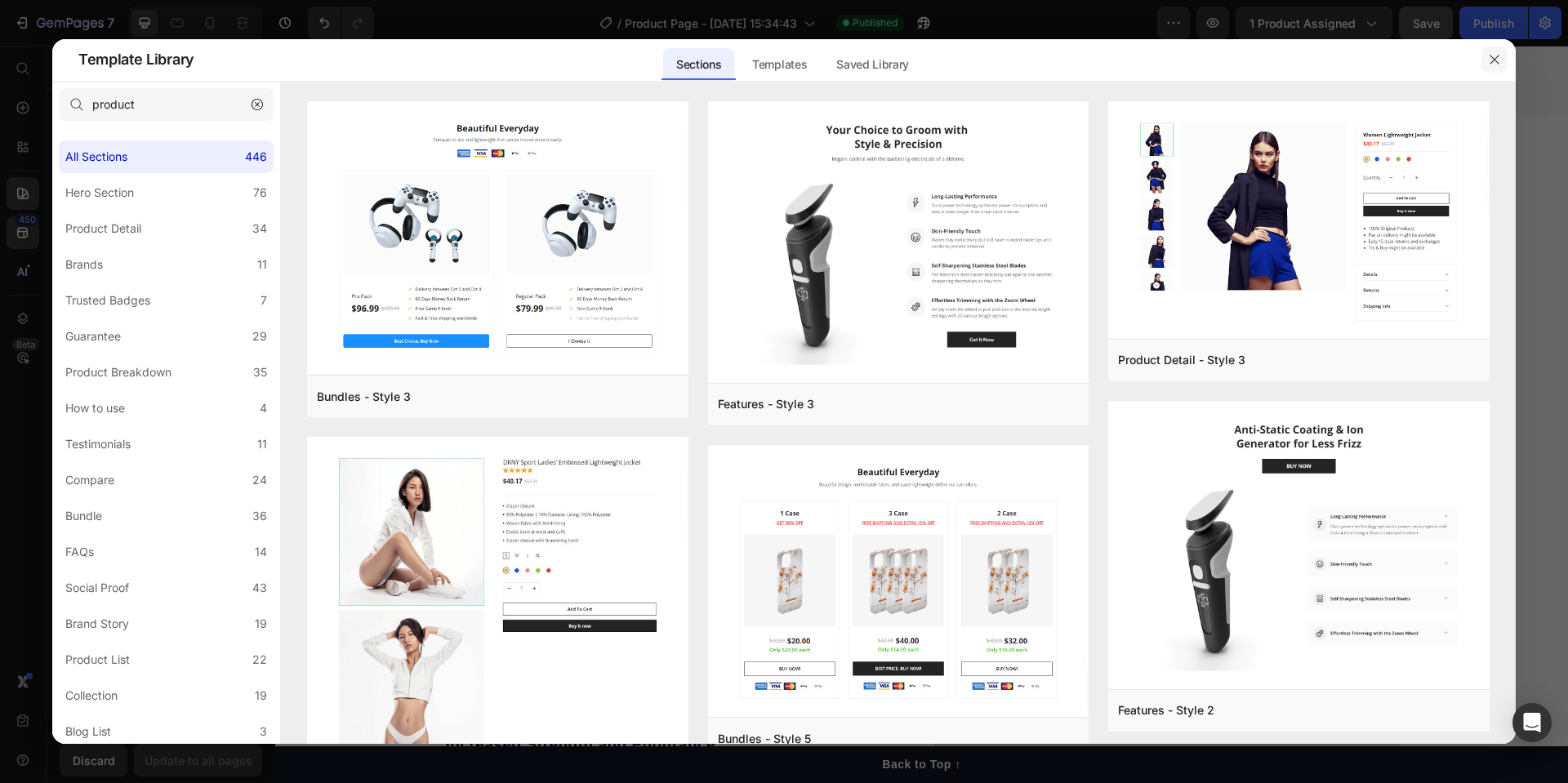 click at bounding box center [1494, 60] 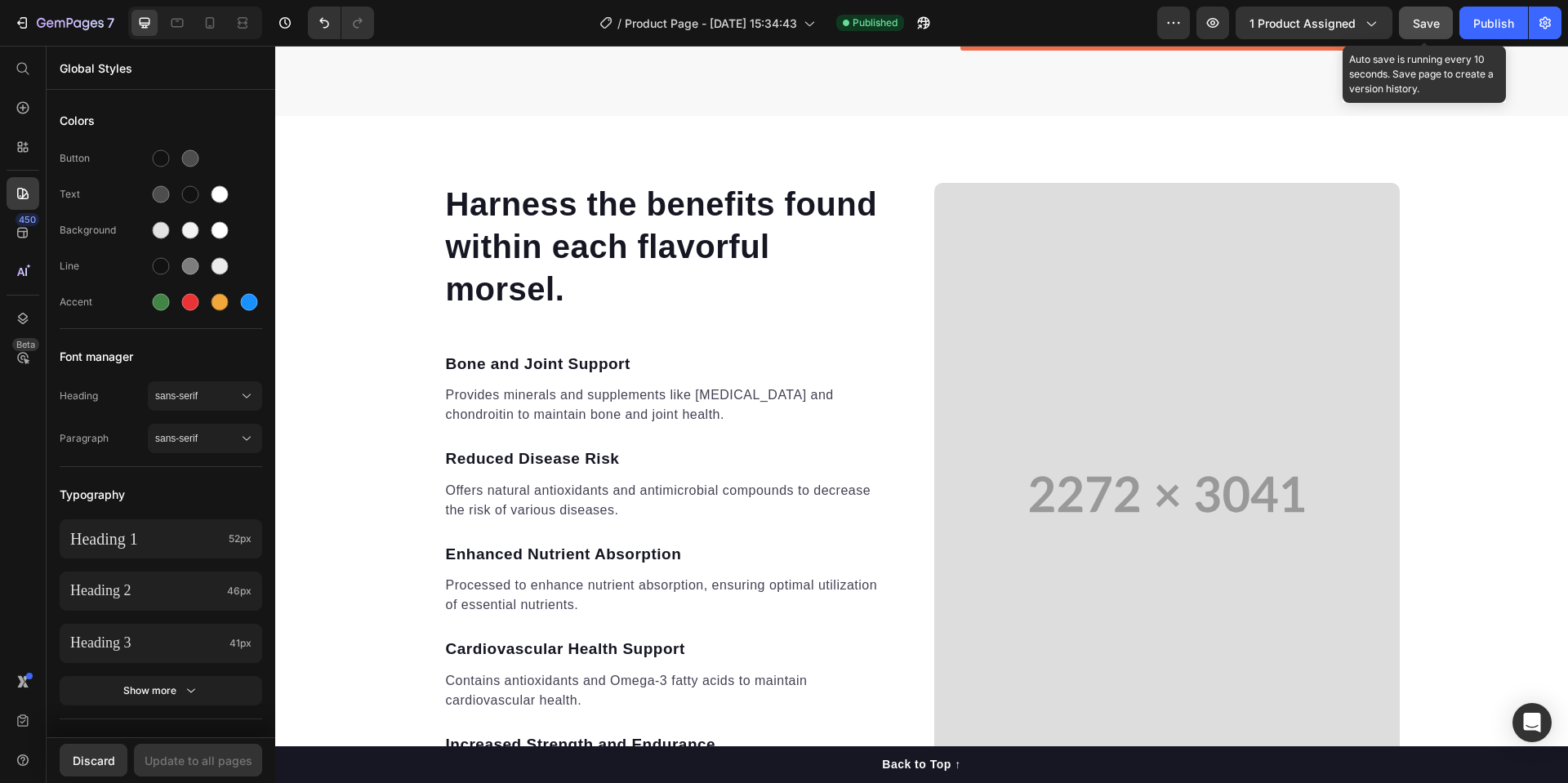 click on "Save" 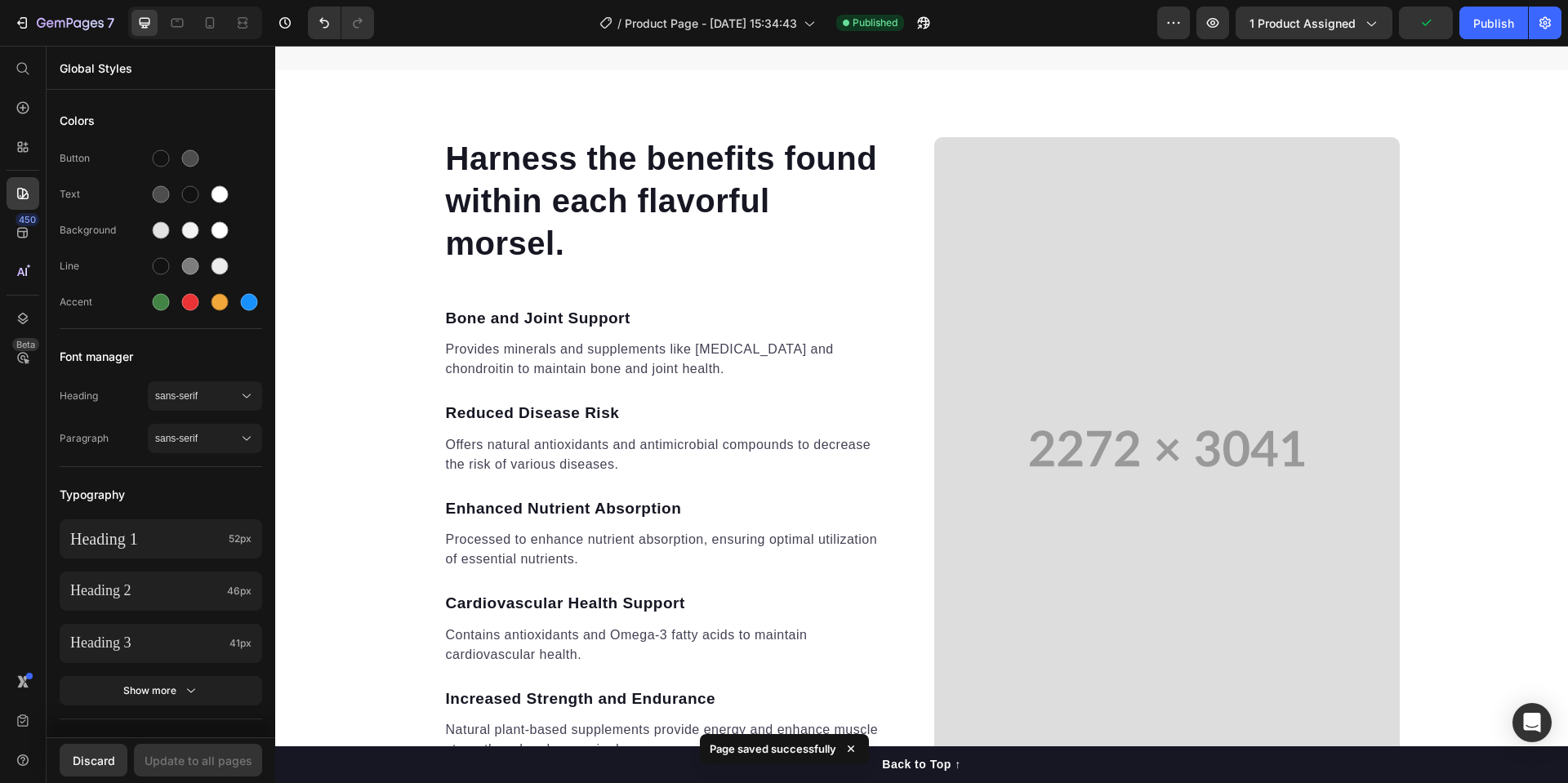 scroll, scrollTop: 1146, scrollLeft: 0, axis: vertical 